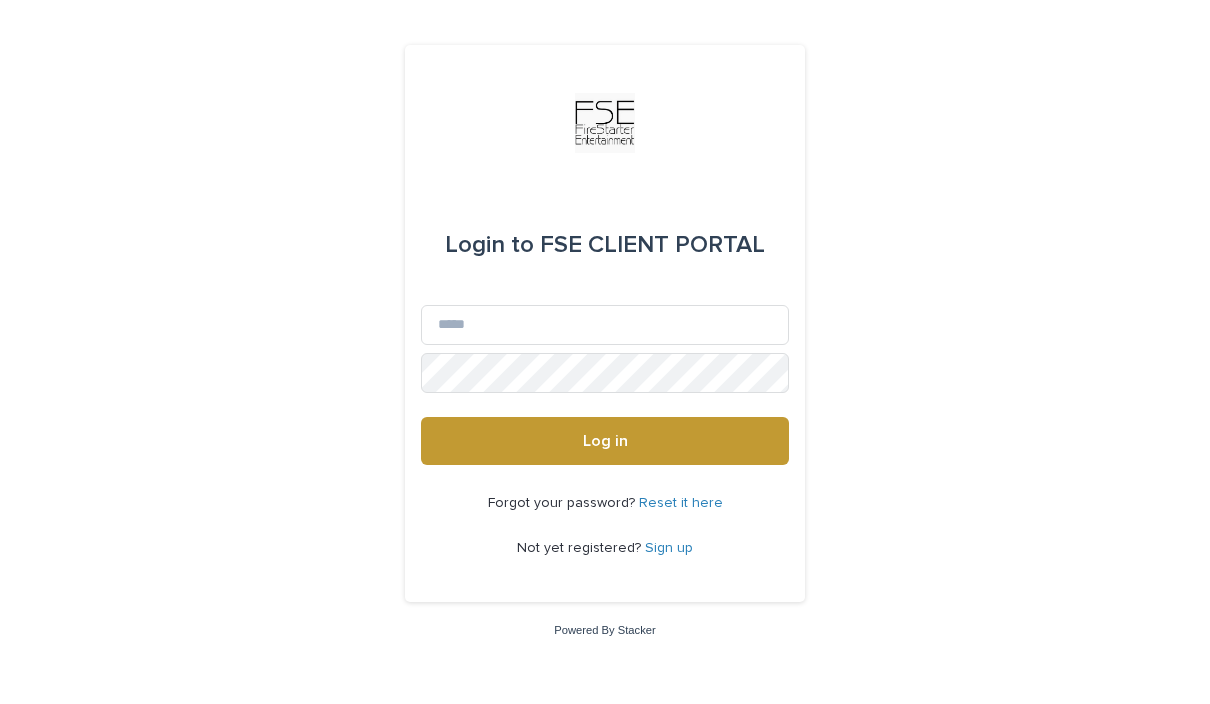 scroll, scrollTop: 170, scrollLeft: 0, axis: vertical 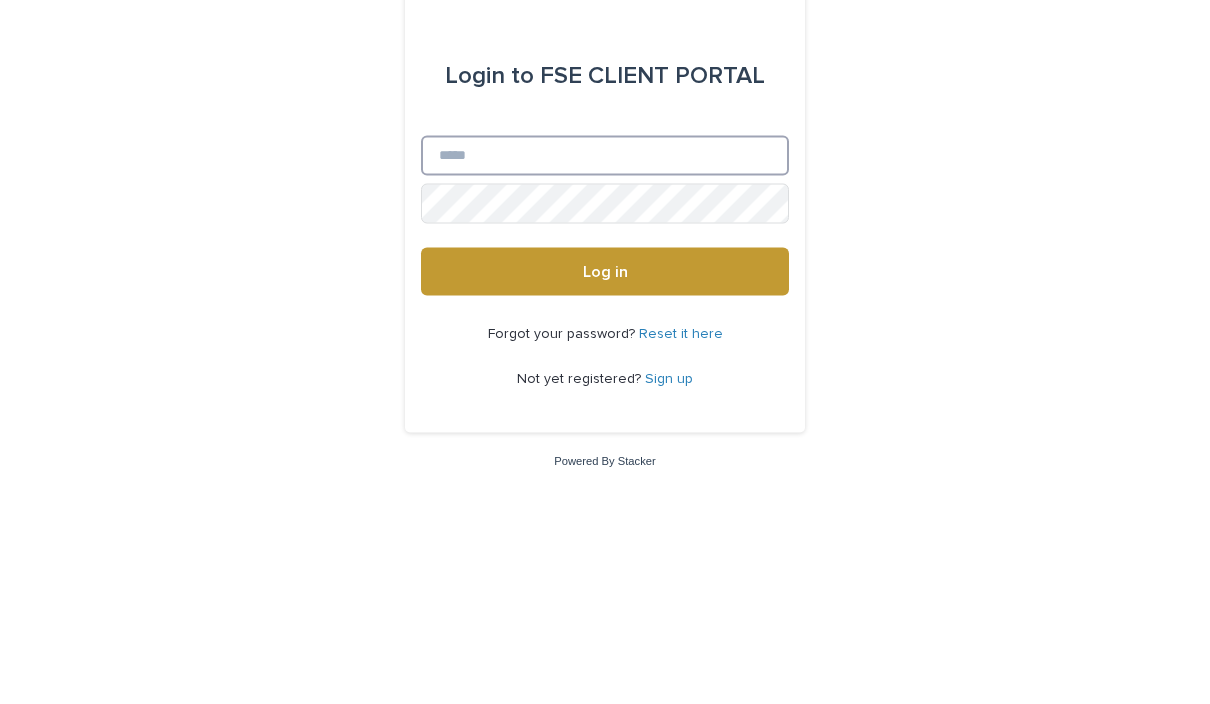 type on "**********" 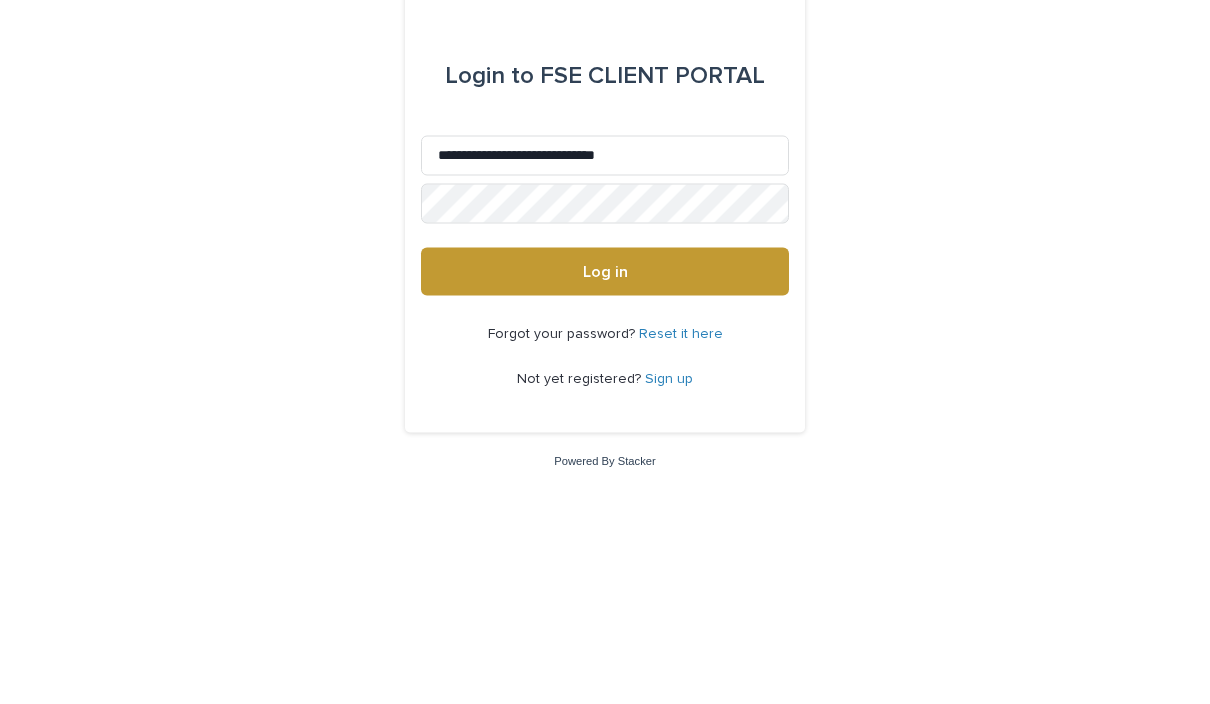 click on "Log in" at bounding box center [605, 441] 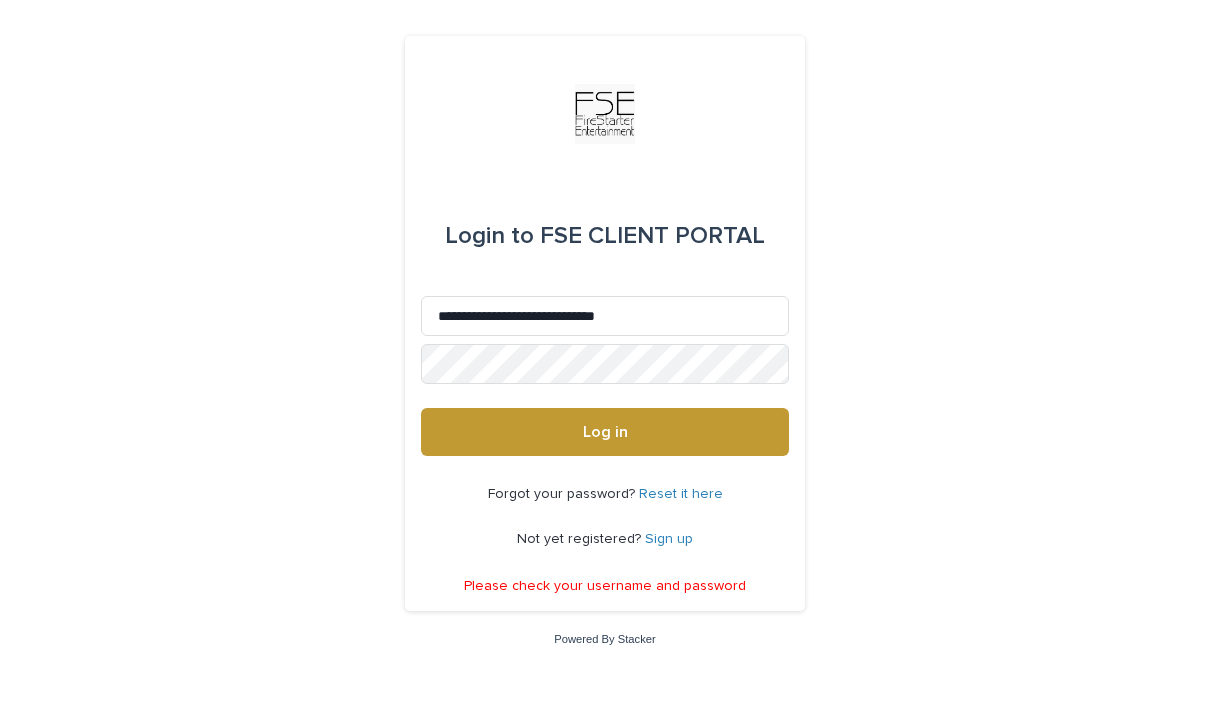 click on "Log in" at bounding box center (605, 432) 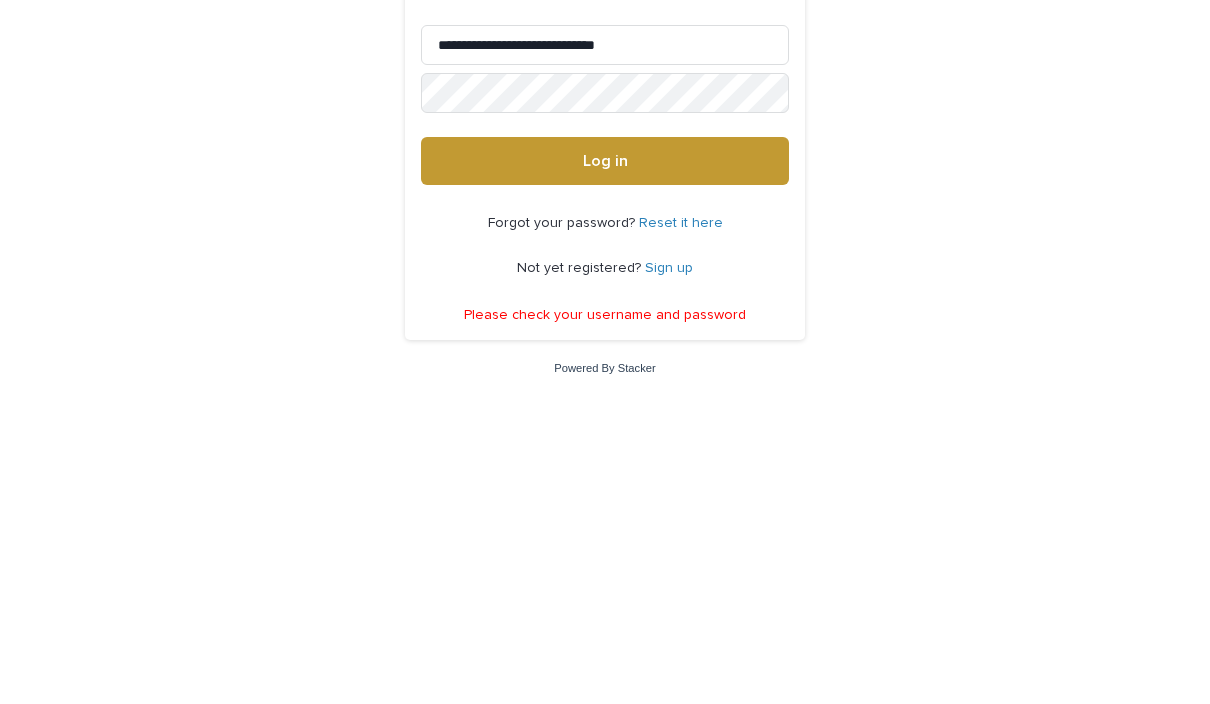 click on "Log in" at bounding box center [605, 432] 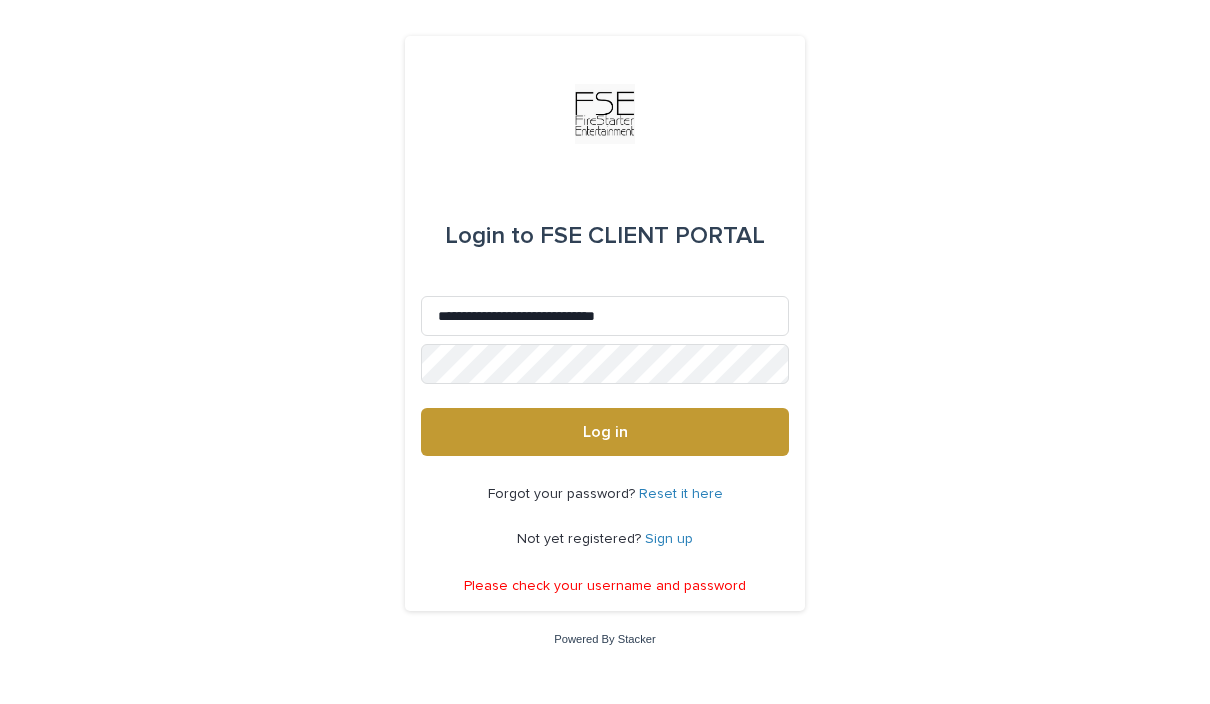 click on "Log in" at bounding box center [605, 432] 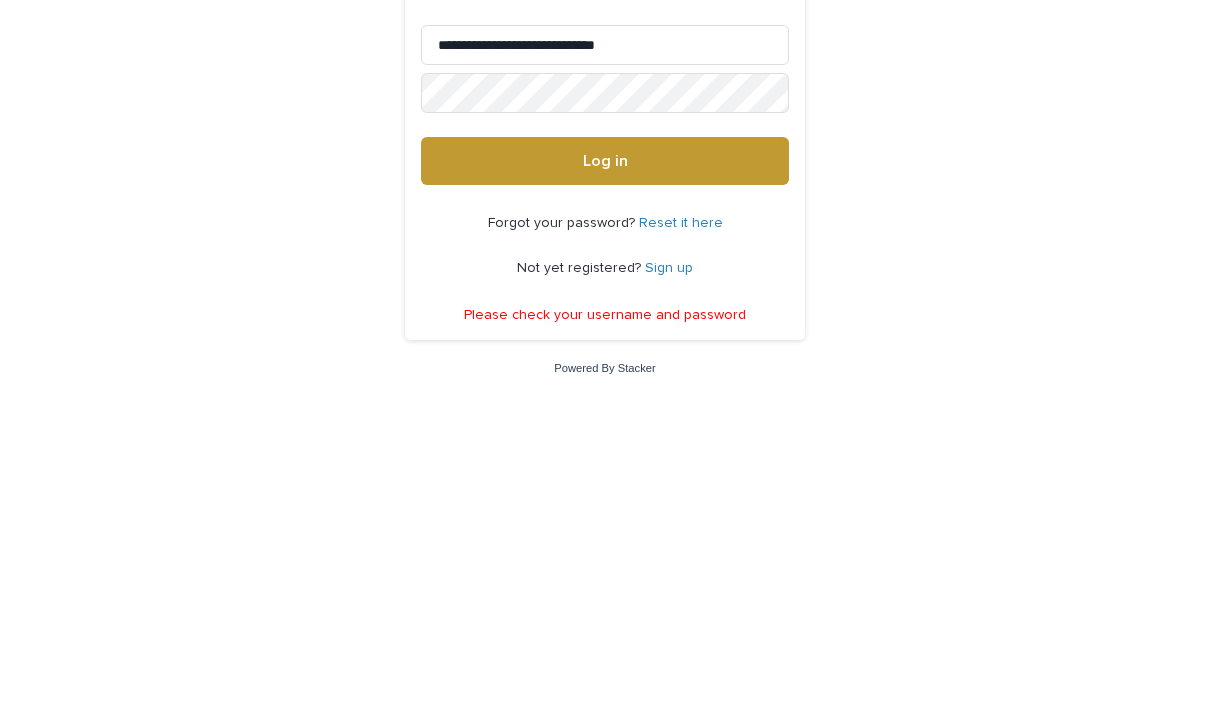 click on "Log in" at bounding box center (605, 432) 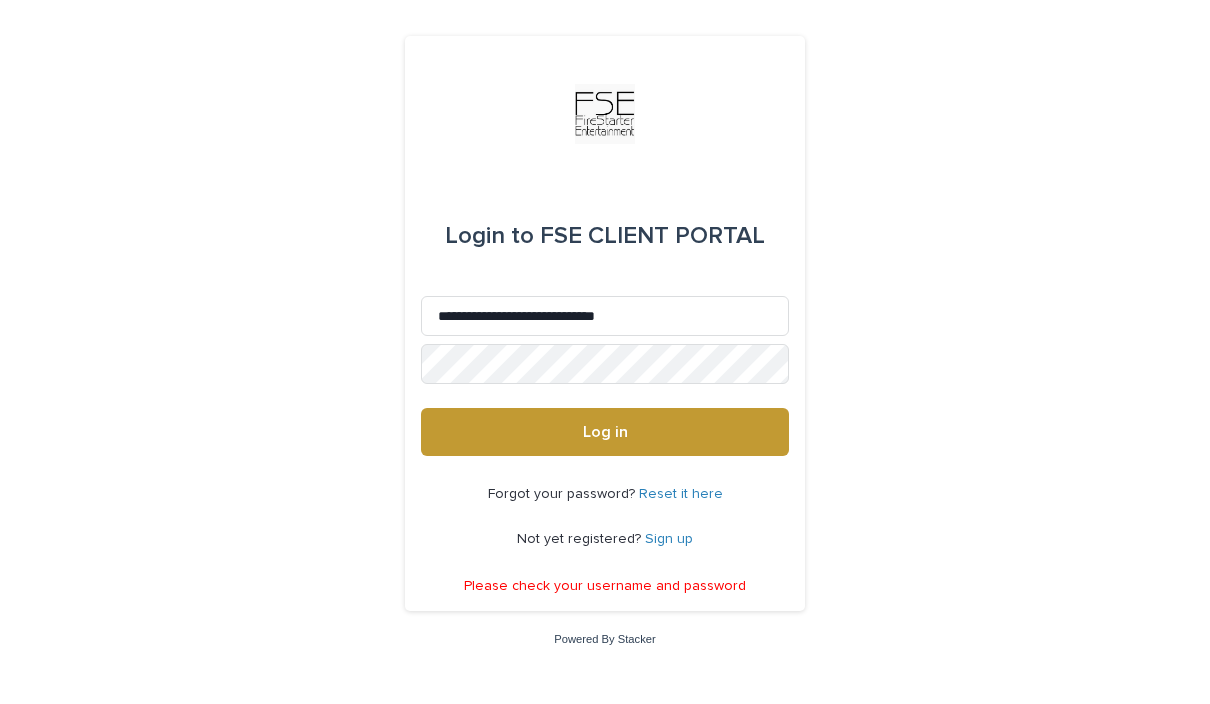 click on "Log in" at bounding box center [605, 432] 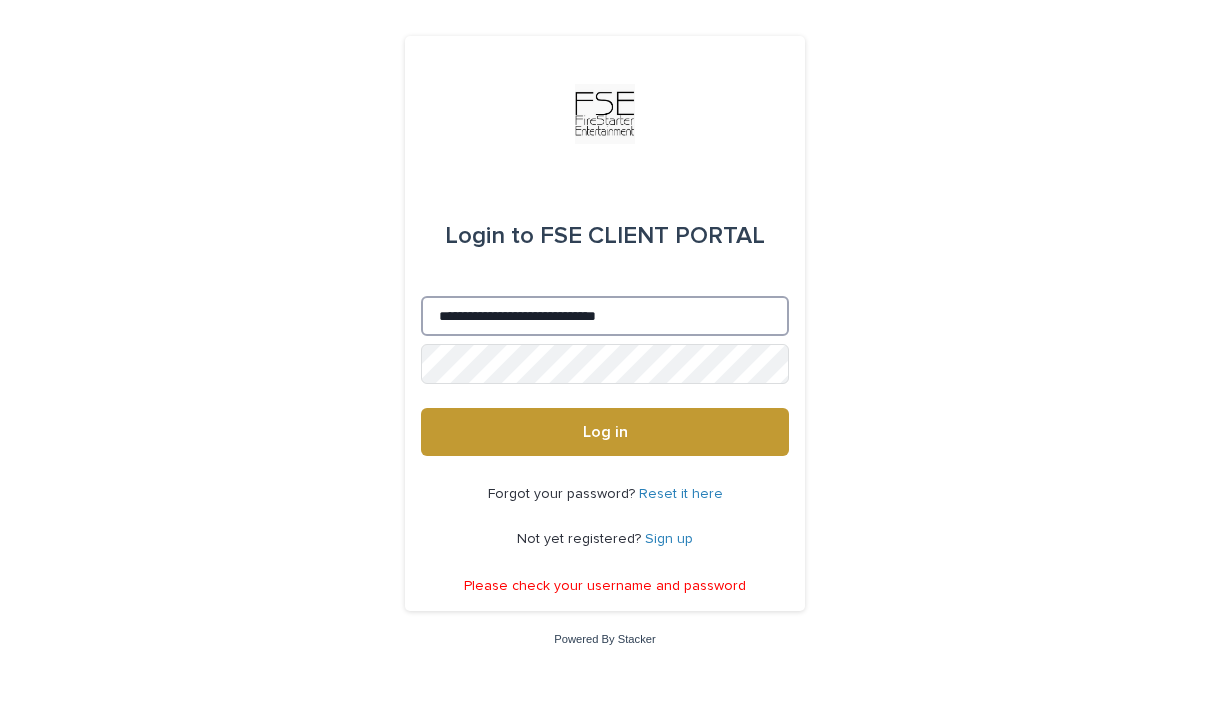click on "**********" at bounding box center (605, 316) 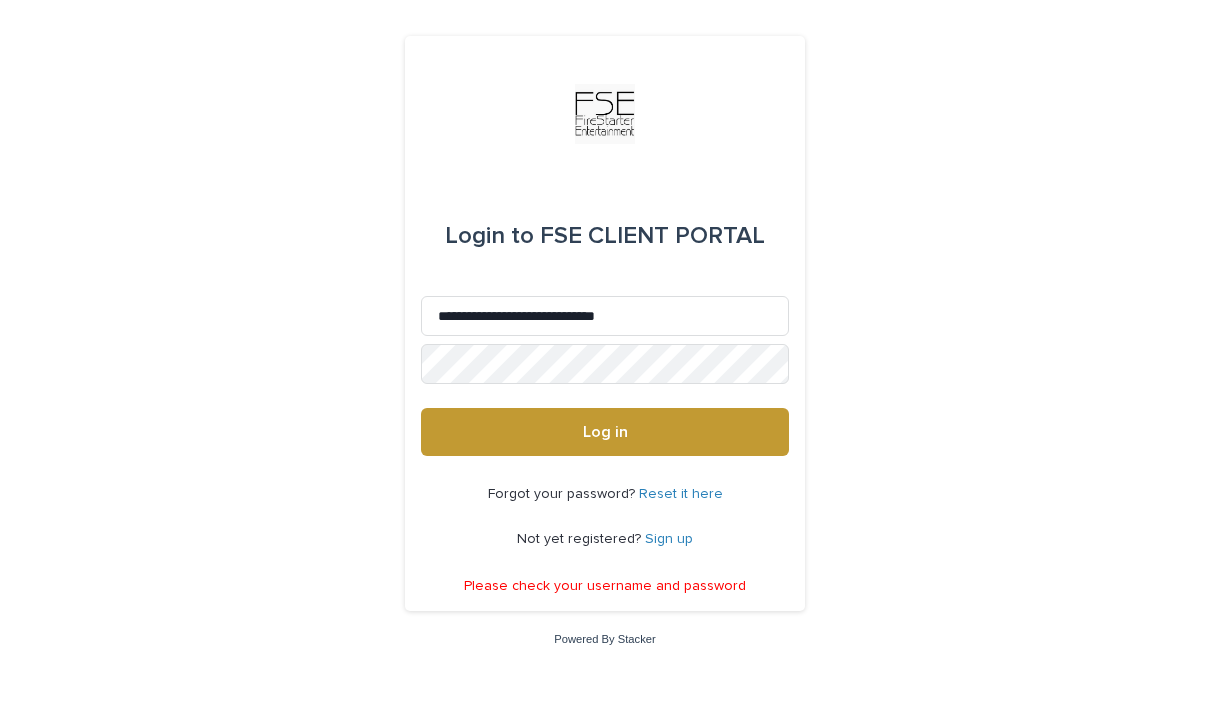 click on "Log in" at bounding box center [605, 432] 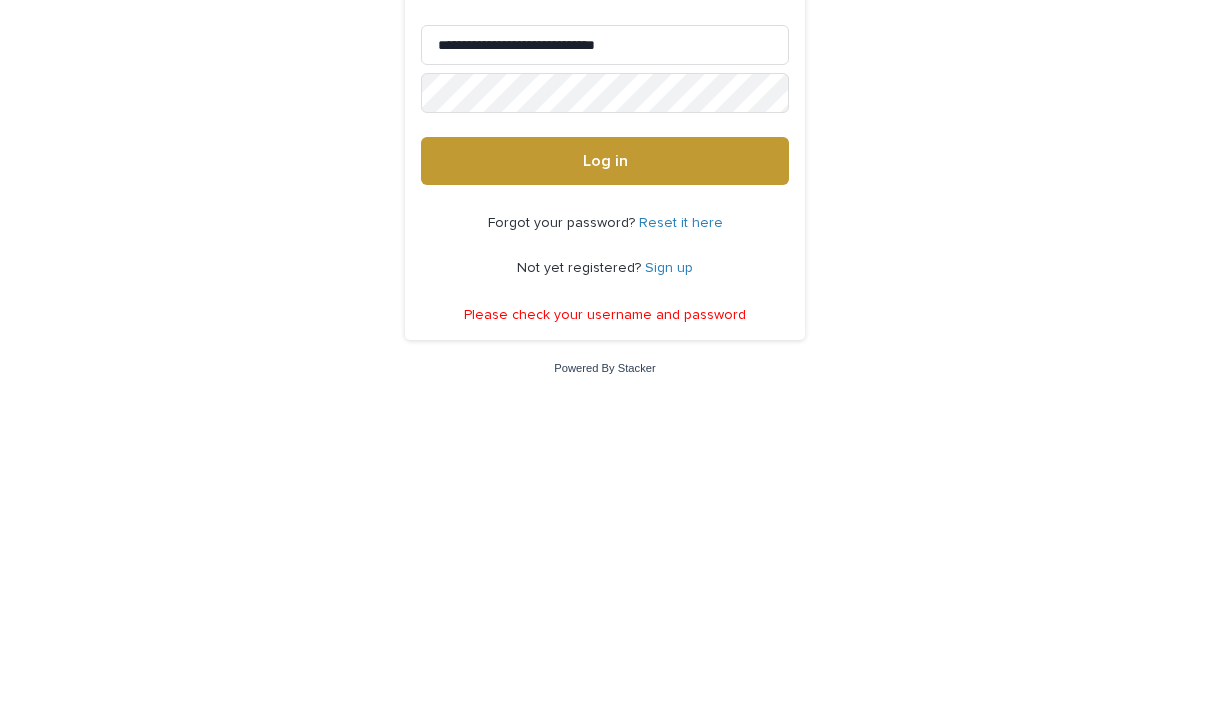 click on "**********" at bounding box center [605, 352] 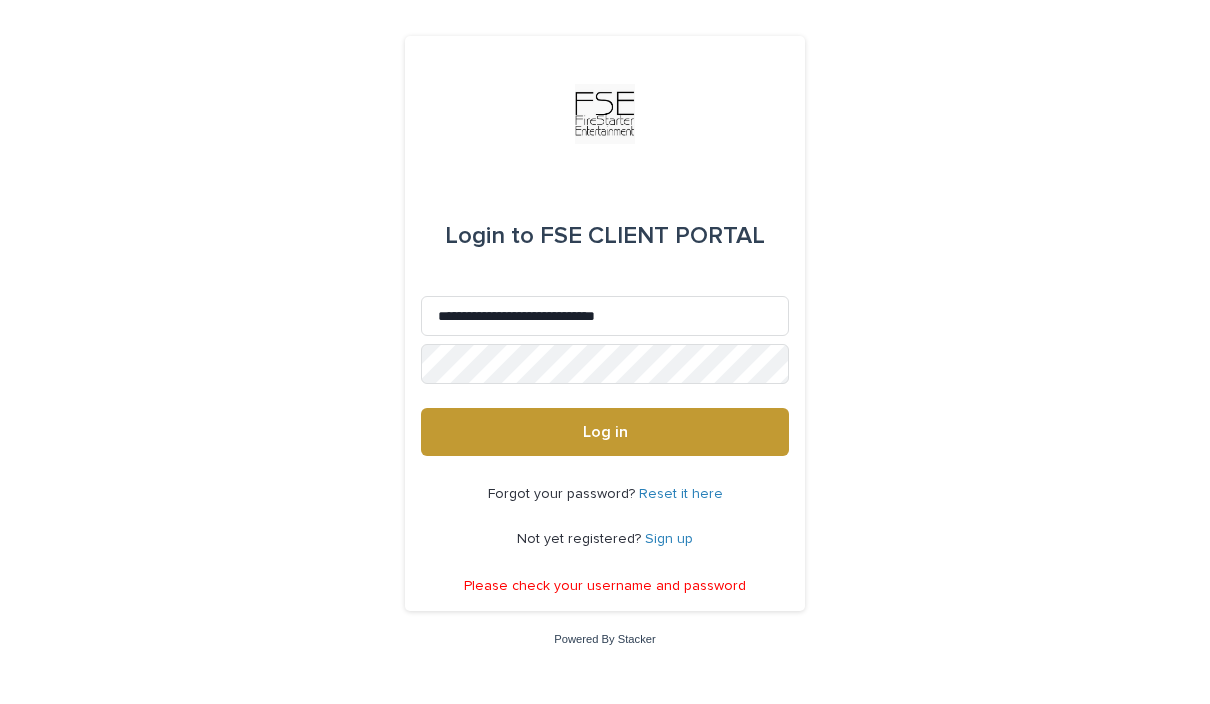 click on "Reset it here" at bounding box center [681, 494] 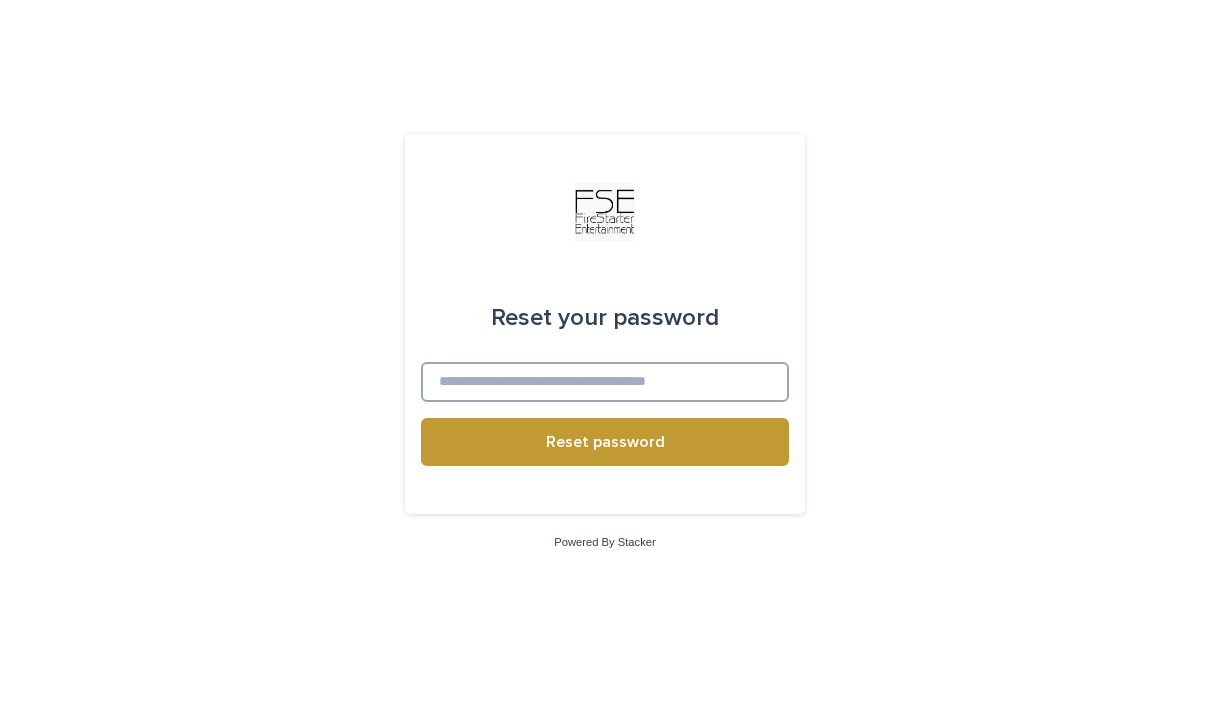 click at bounding box center (605, 382) 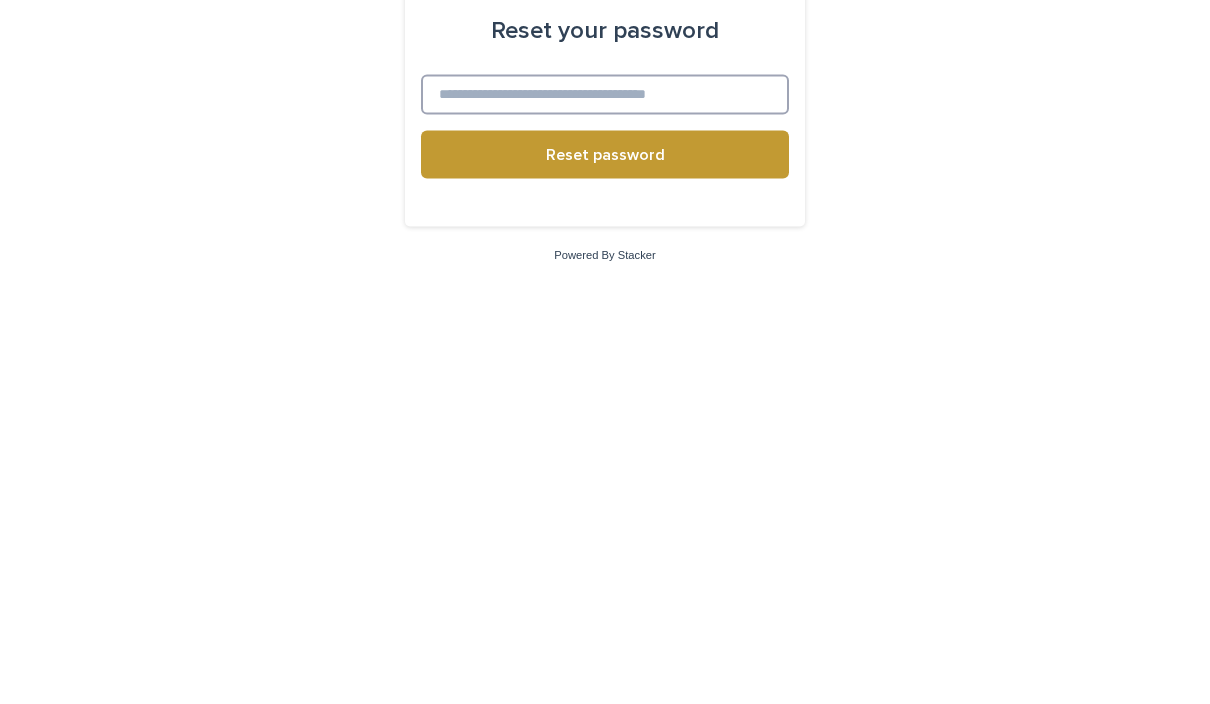 type on "**********" 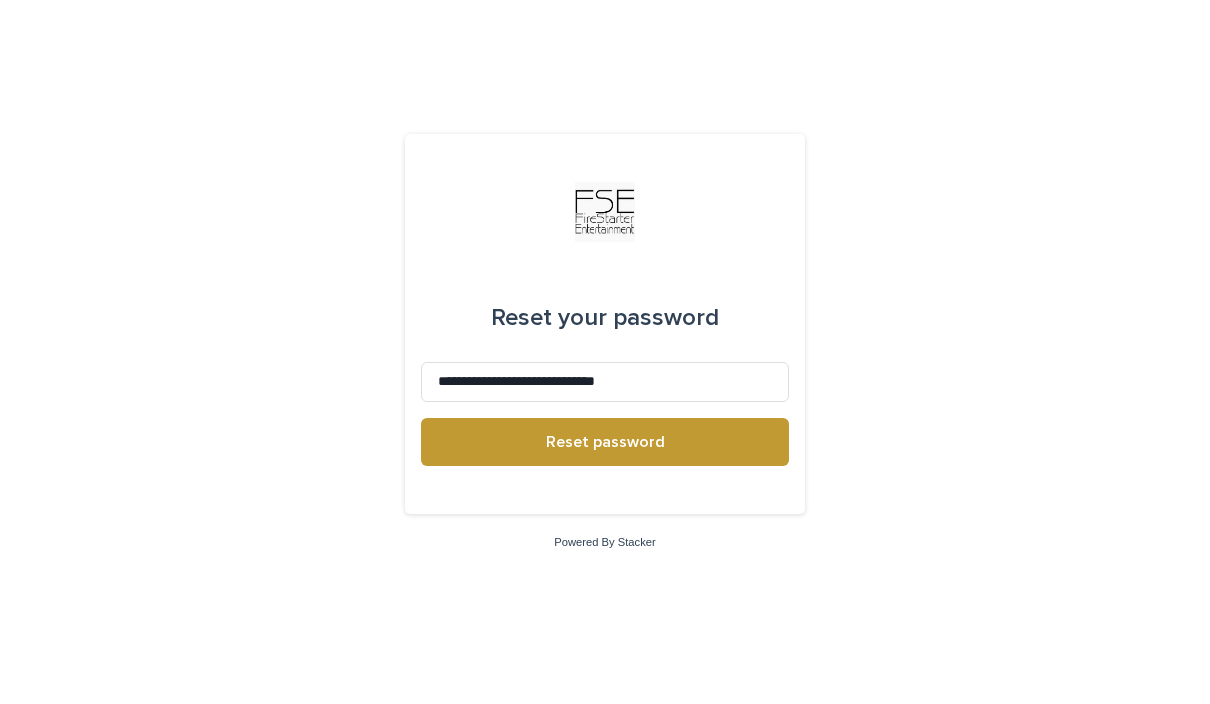 click on "Reset password" at bounding box center (605, 442) 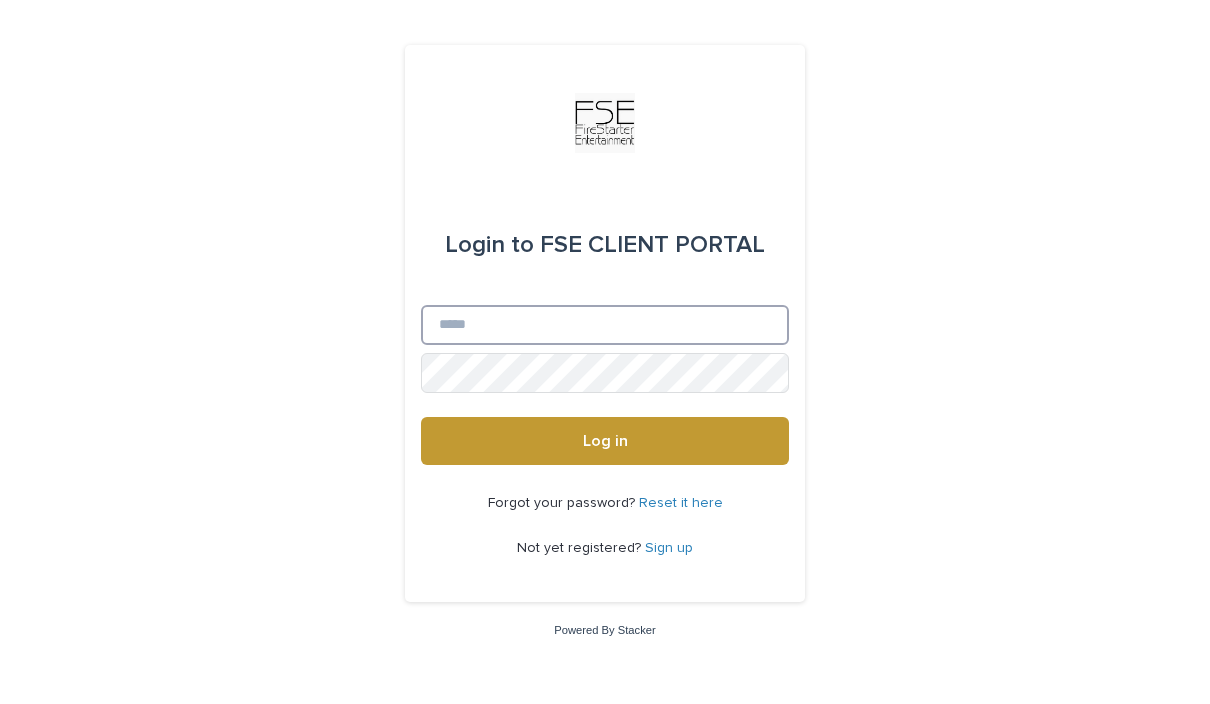 click on "Email" at bounding box center [605, 325] 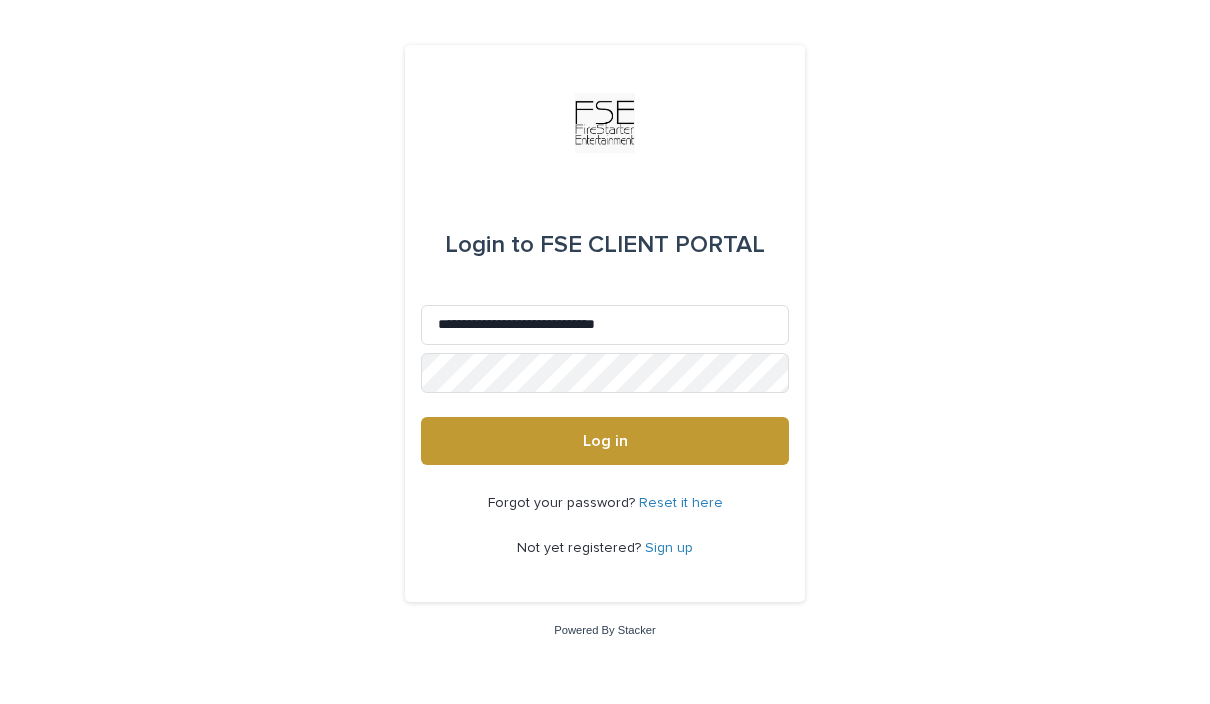 click on "**********" at bounding box center [605, 325] 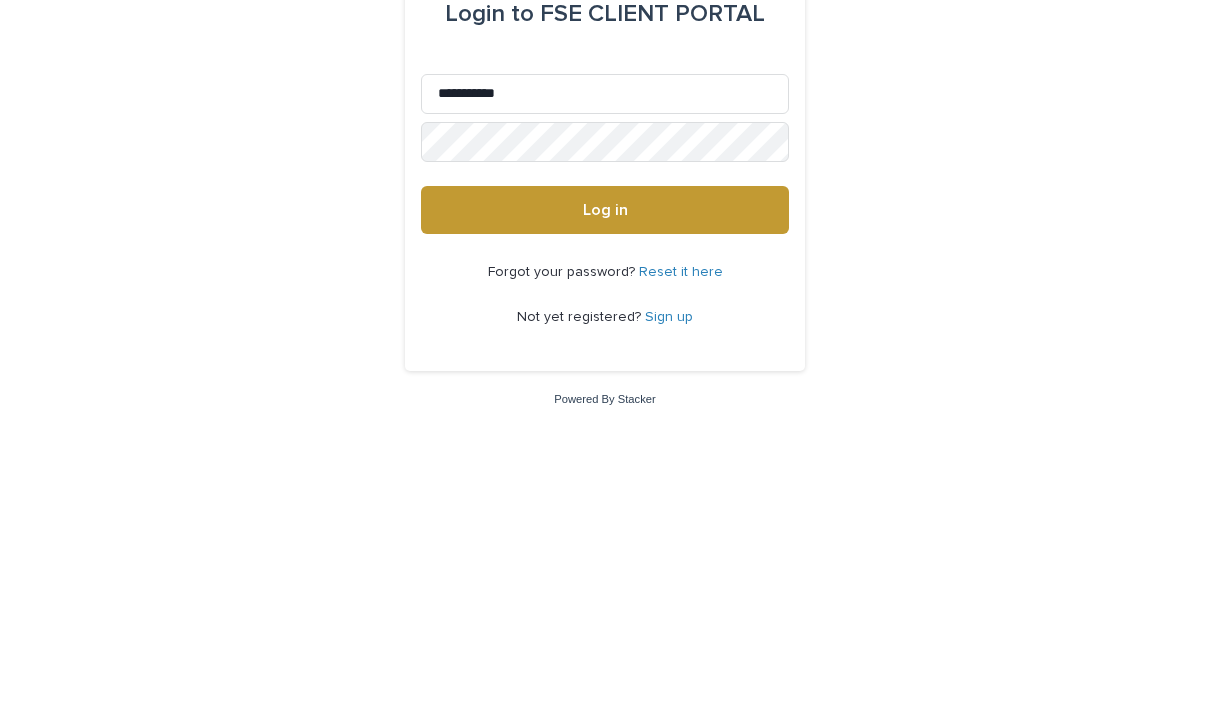 type on "**********" 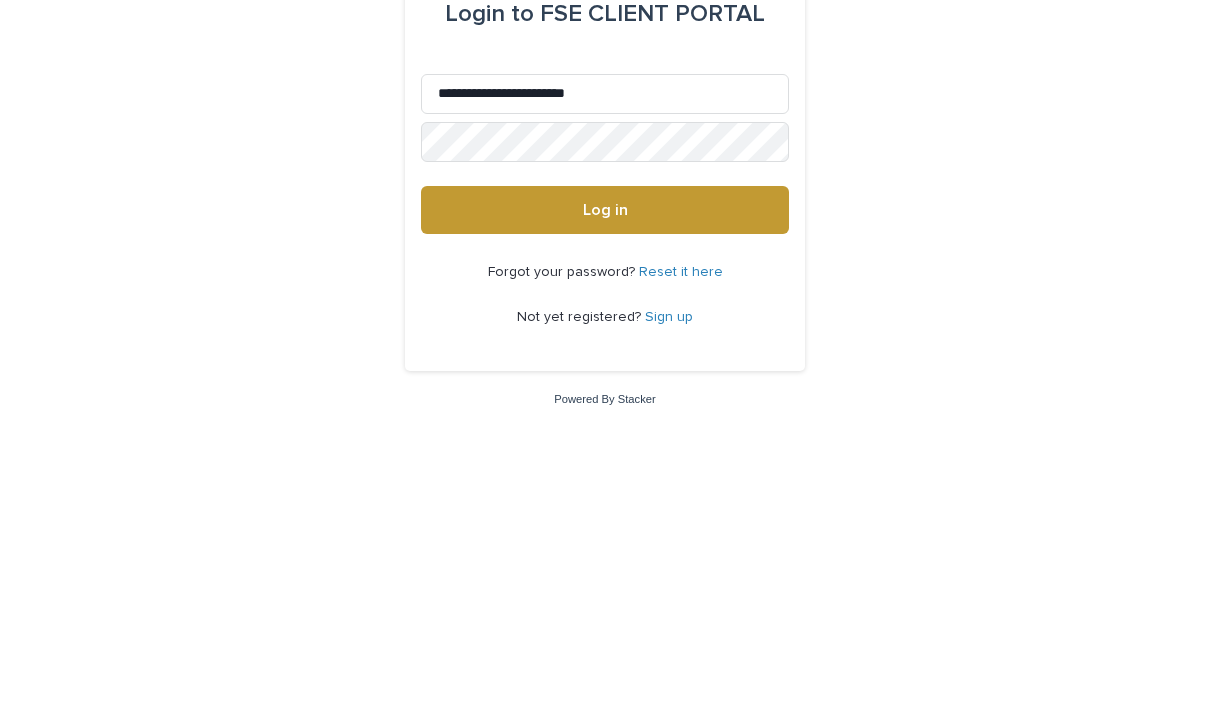 type on "**********" 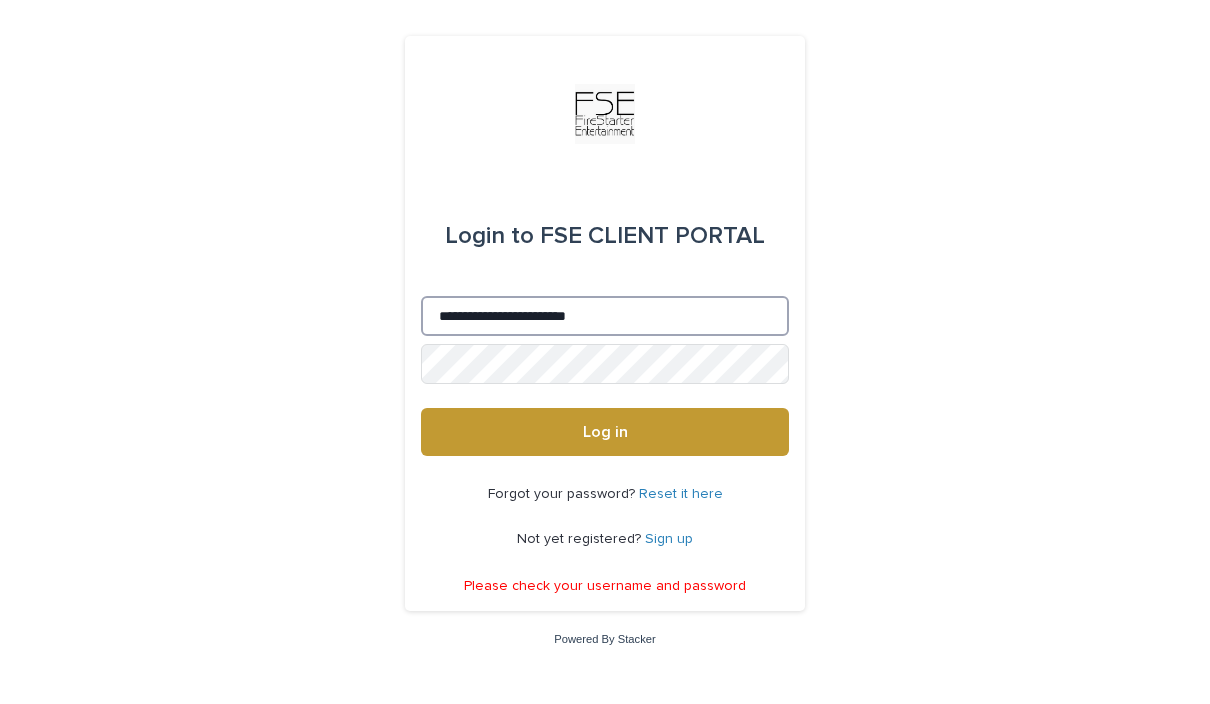 click on "**********" at bounding box center [605, 316] 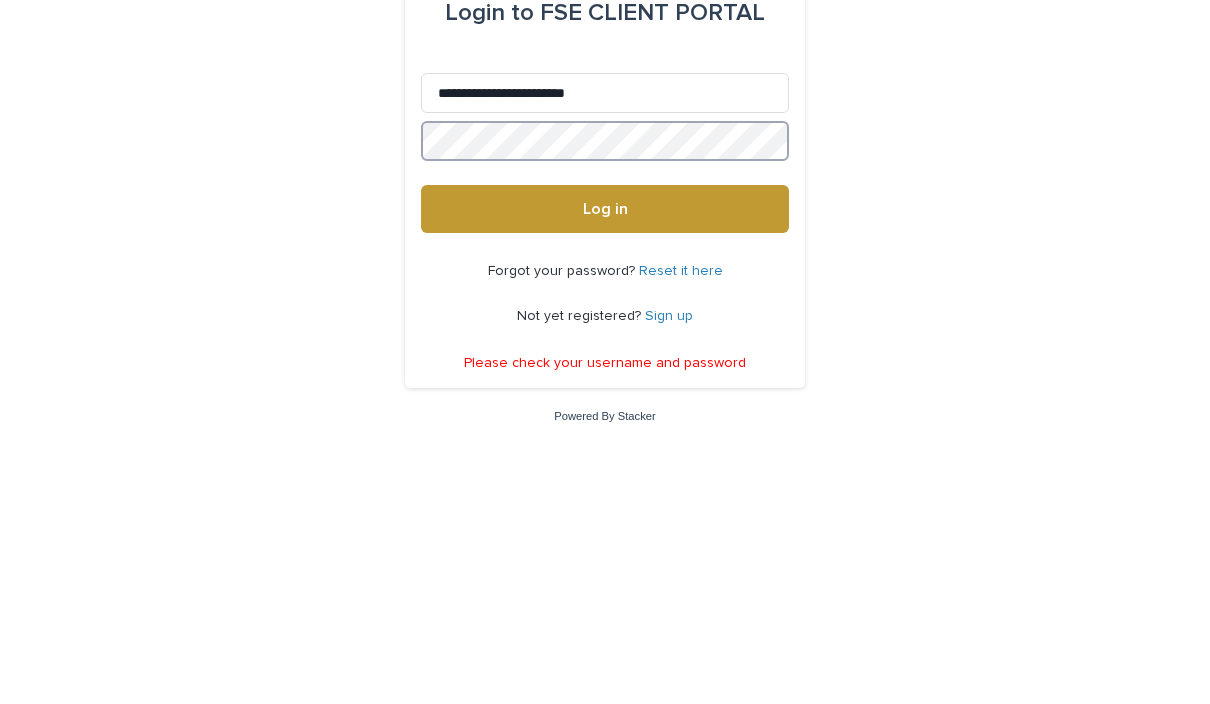 click on "Log in" at bounding box center (605, 432) 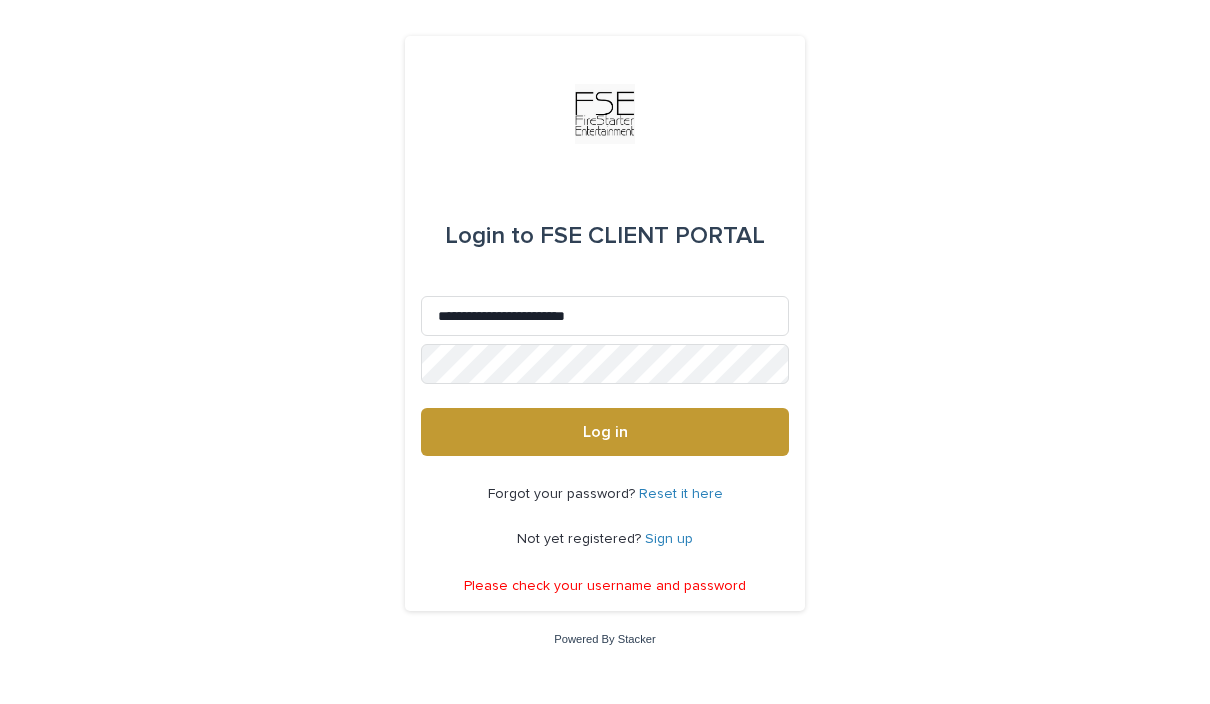 click on "Log in" at bounding box center [605, 432] 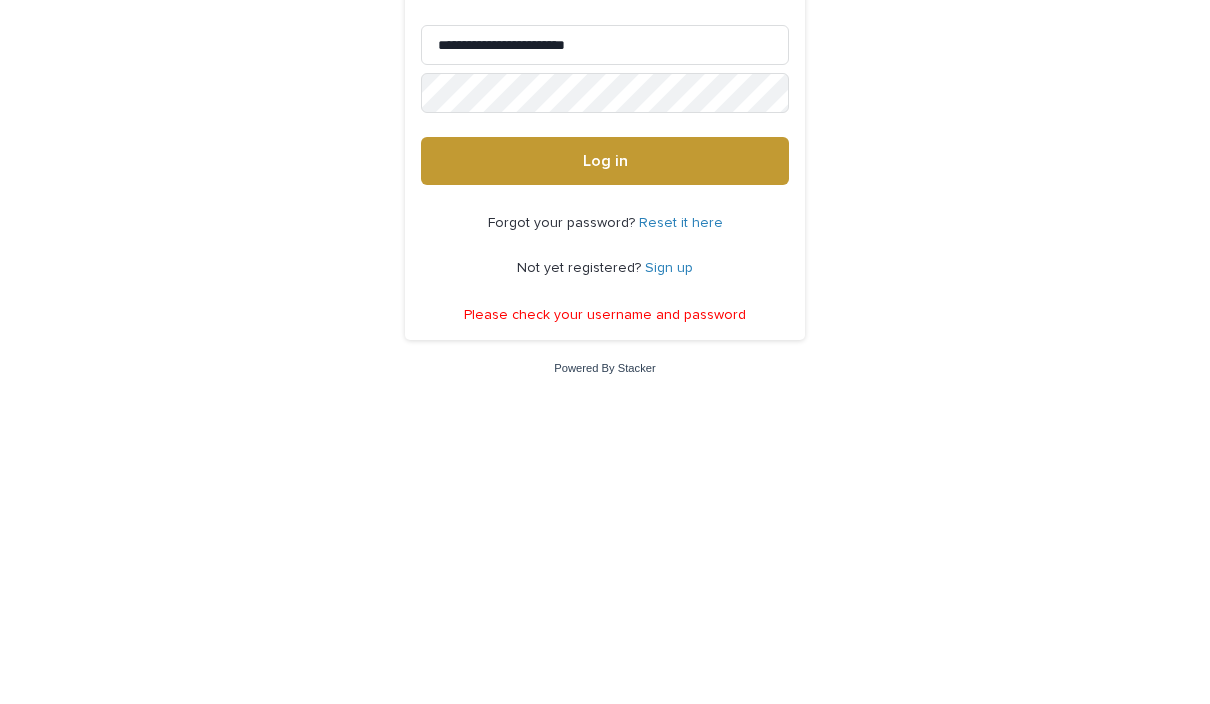 click on "Log in" at bounding box center [605, 432] 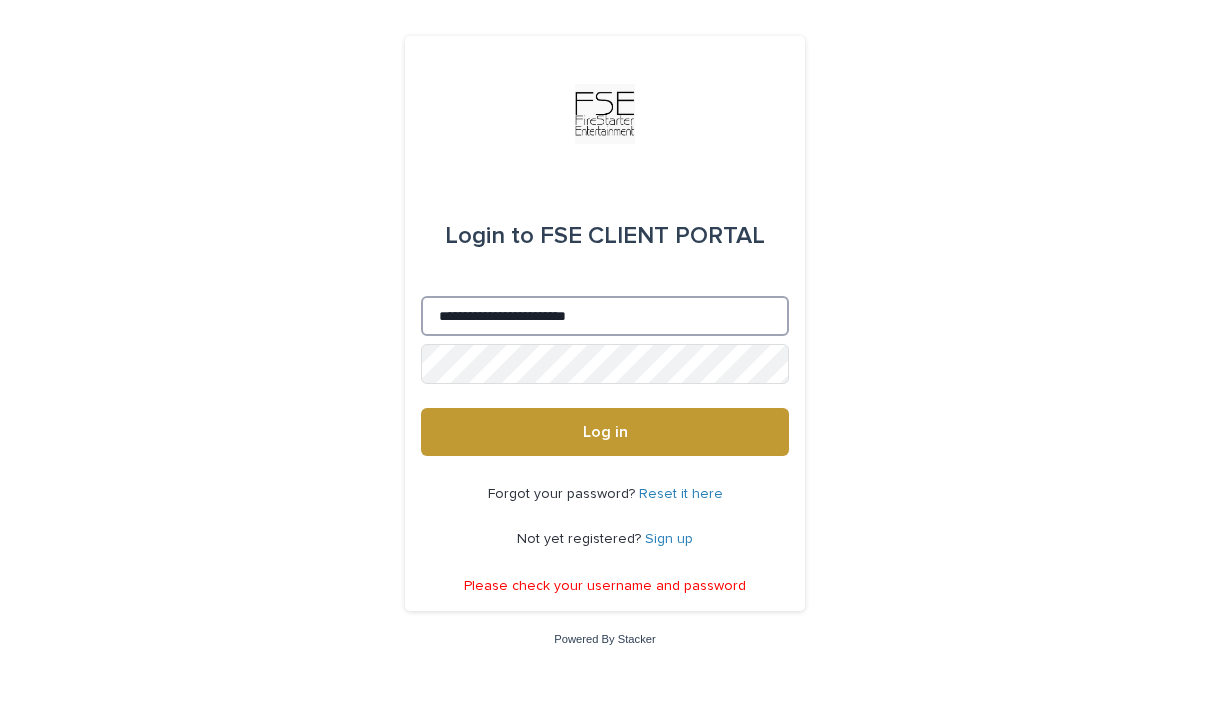 click on "**********" at bounding box center (605, 316) 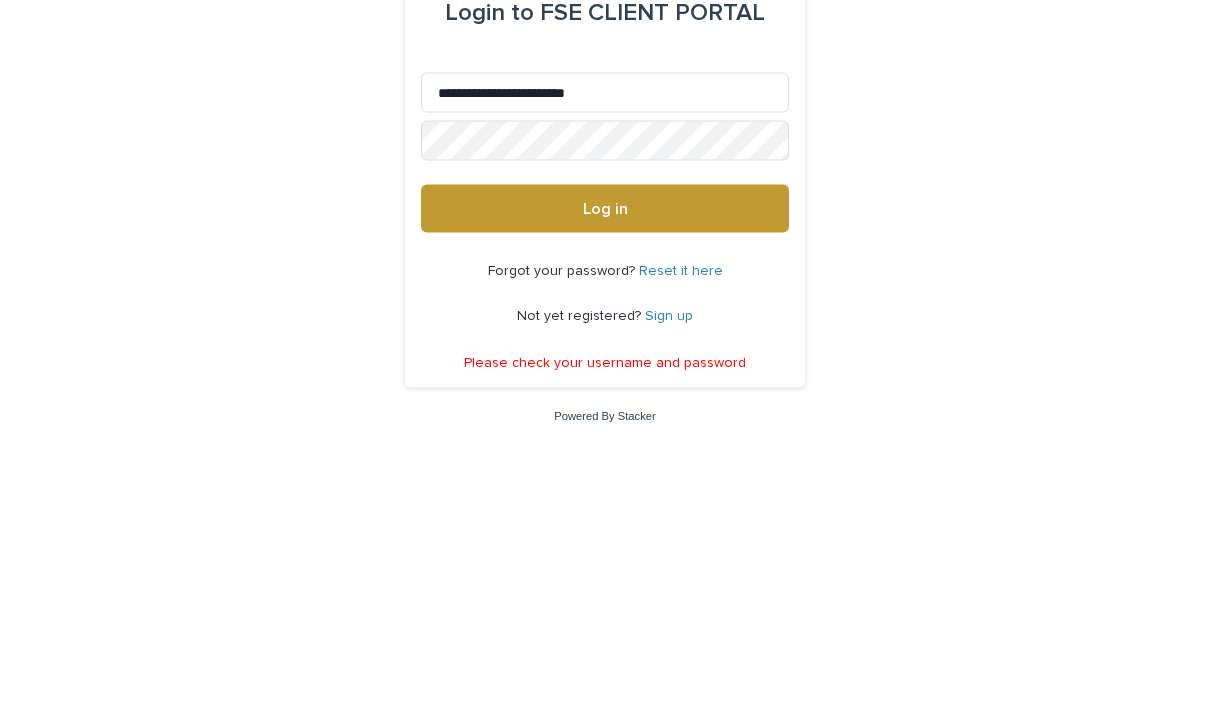 click on "**********" at bounding box center [605, 352] 